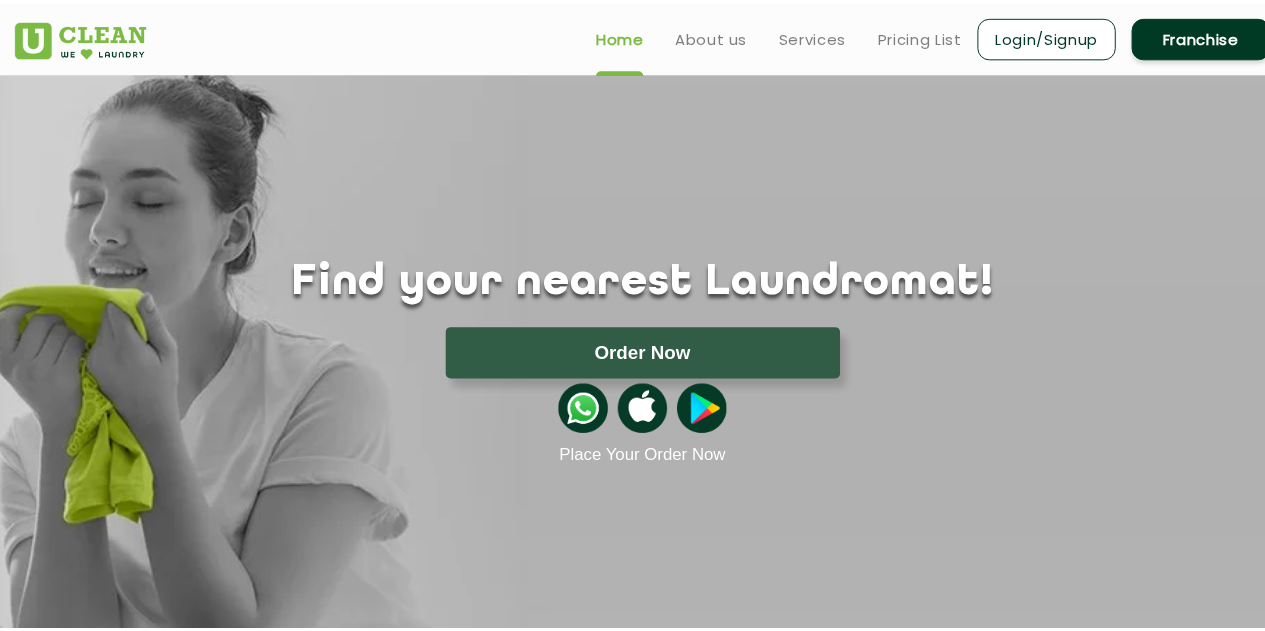 scroll, scrollTop: 0, scrollLeft: 0, axis: both 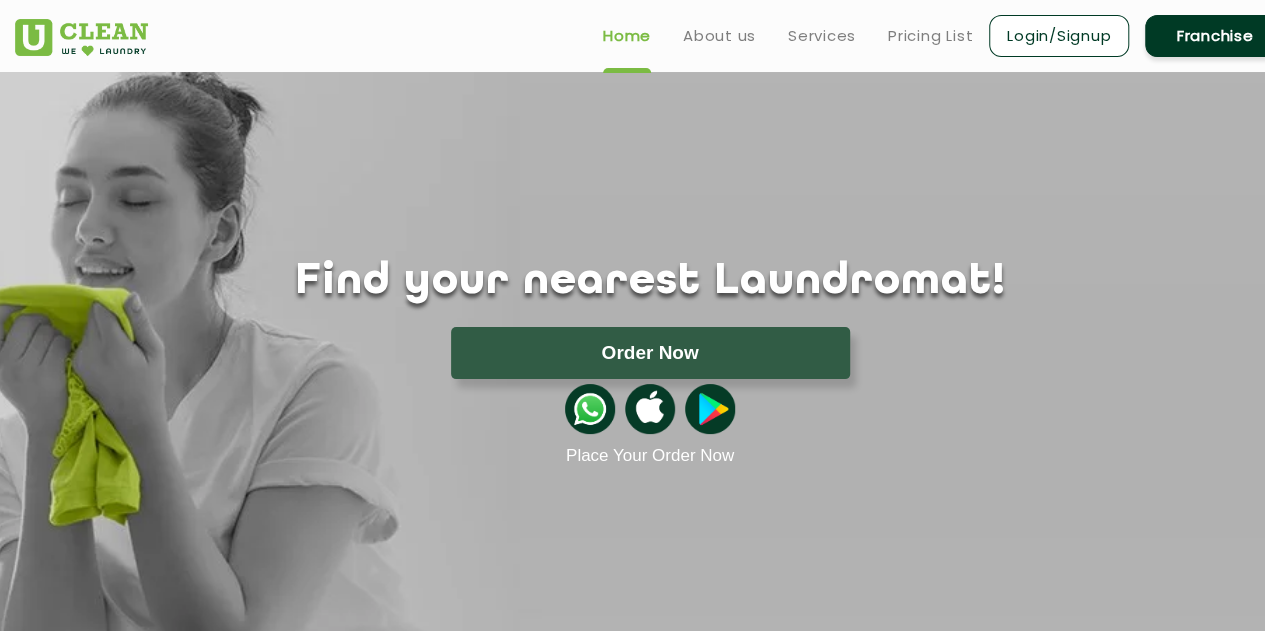 click on "Login/Signup" at bounding box center [1059, 36] 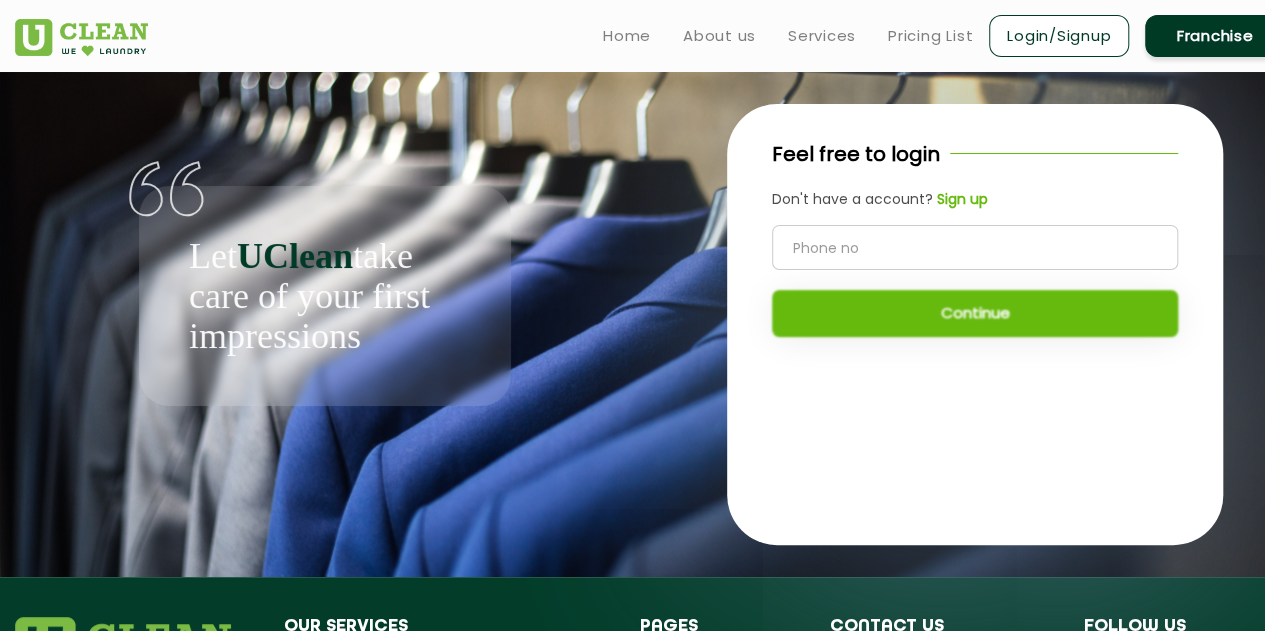 click 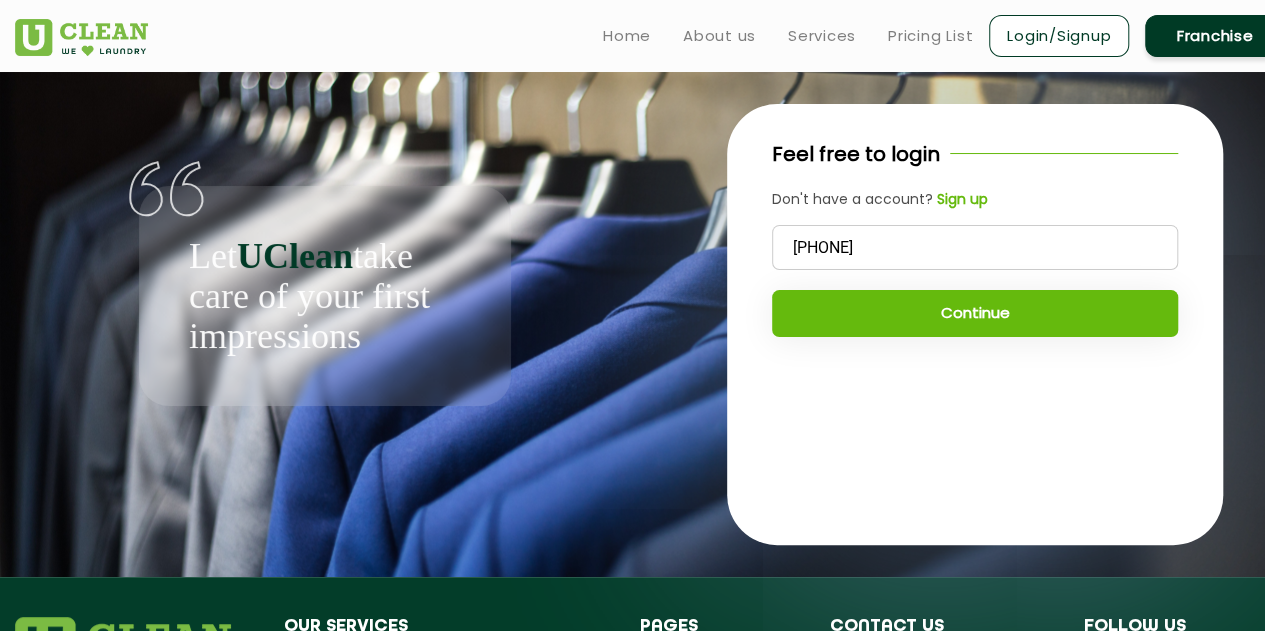 type on "6355200037" 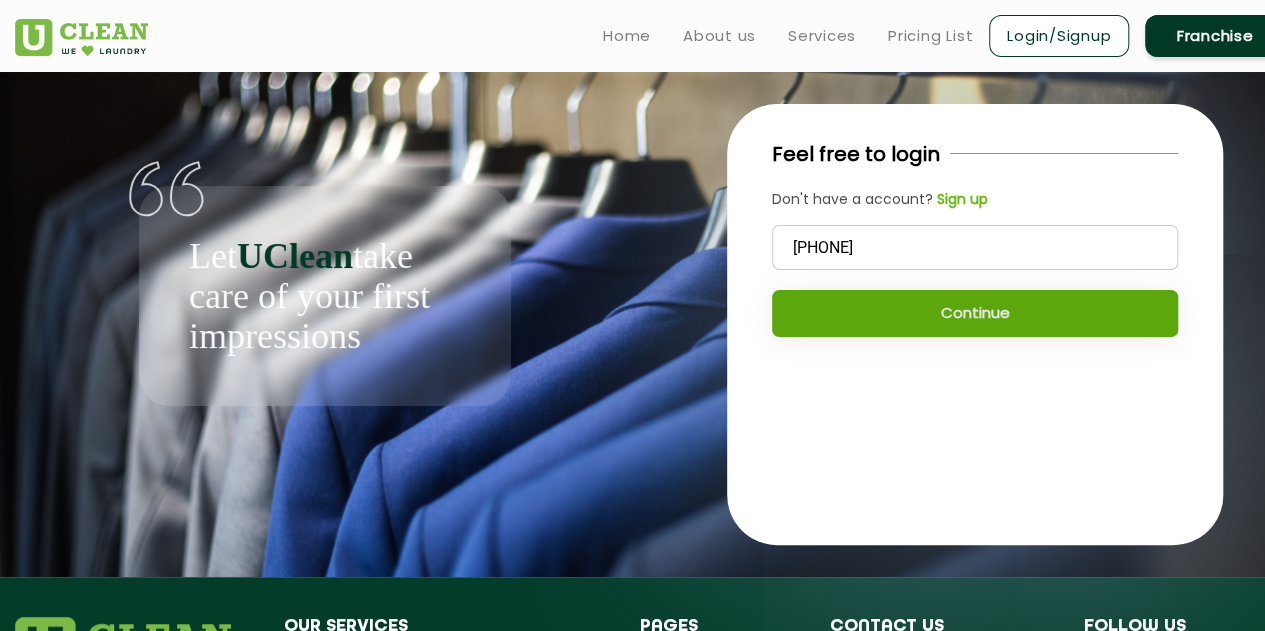 click on "Continue" 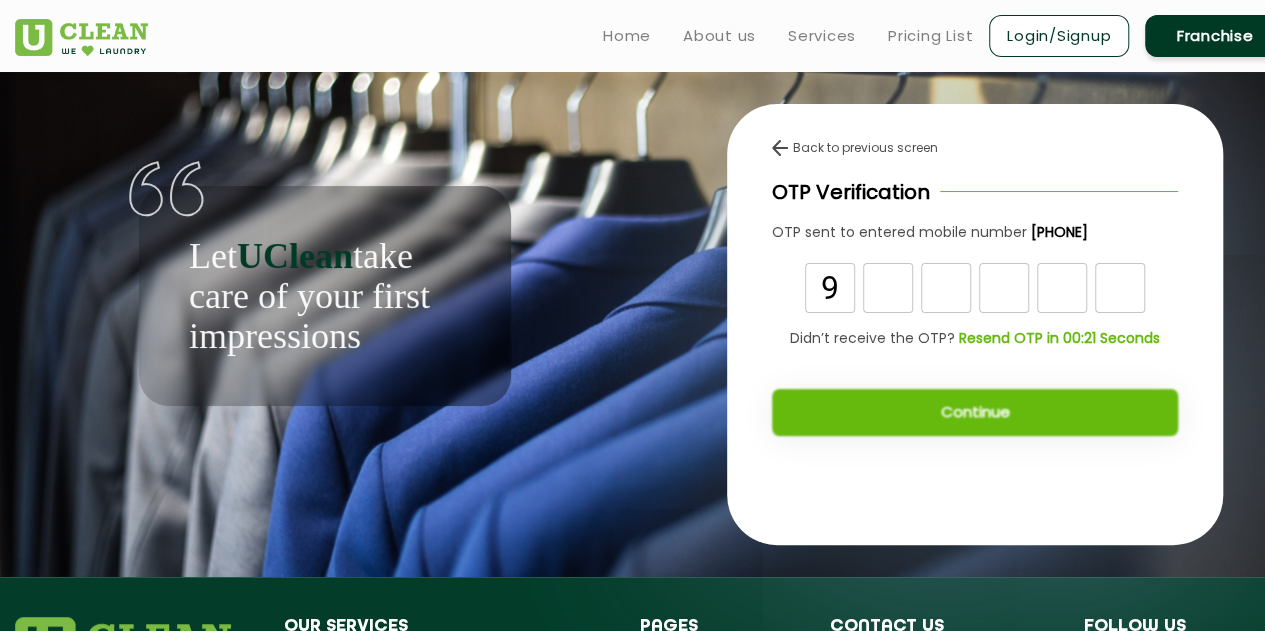 type on "9" 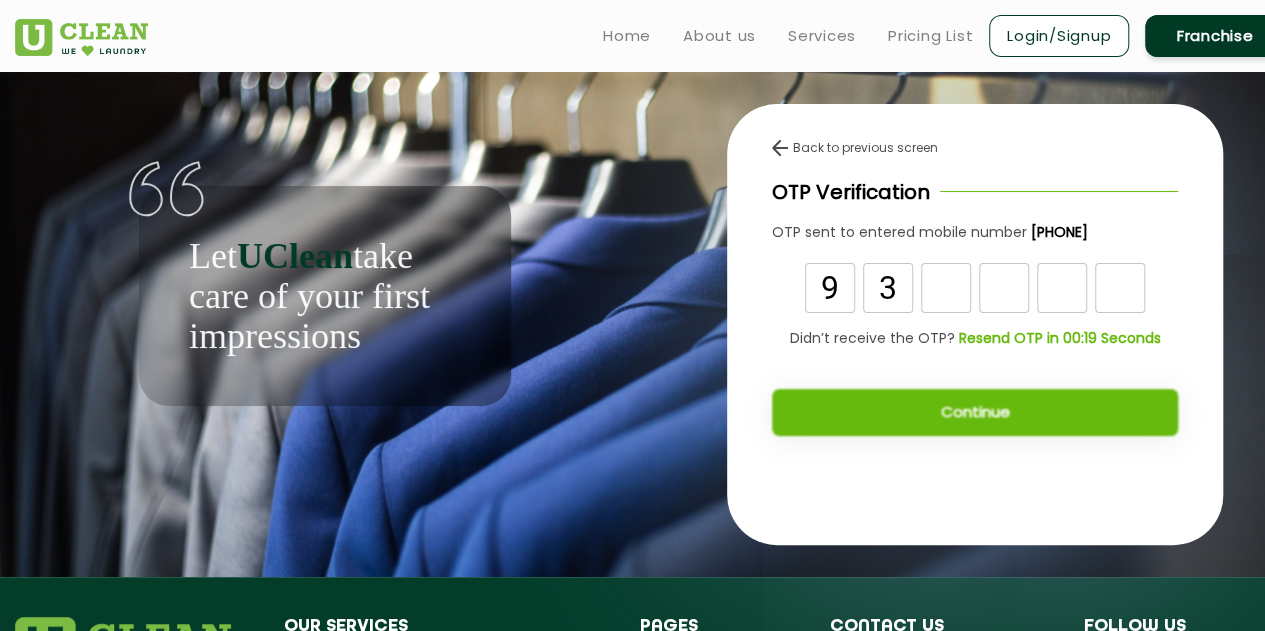 type on "3" 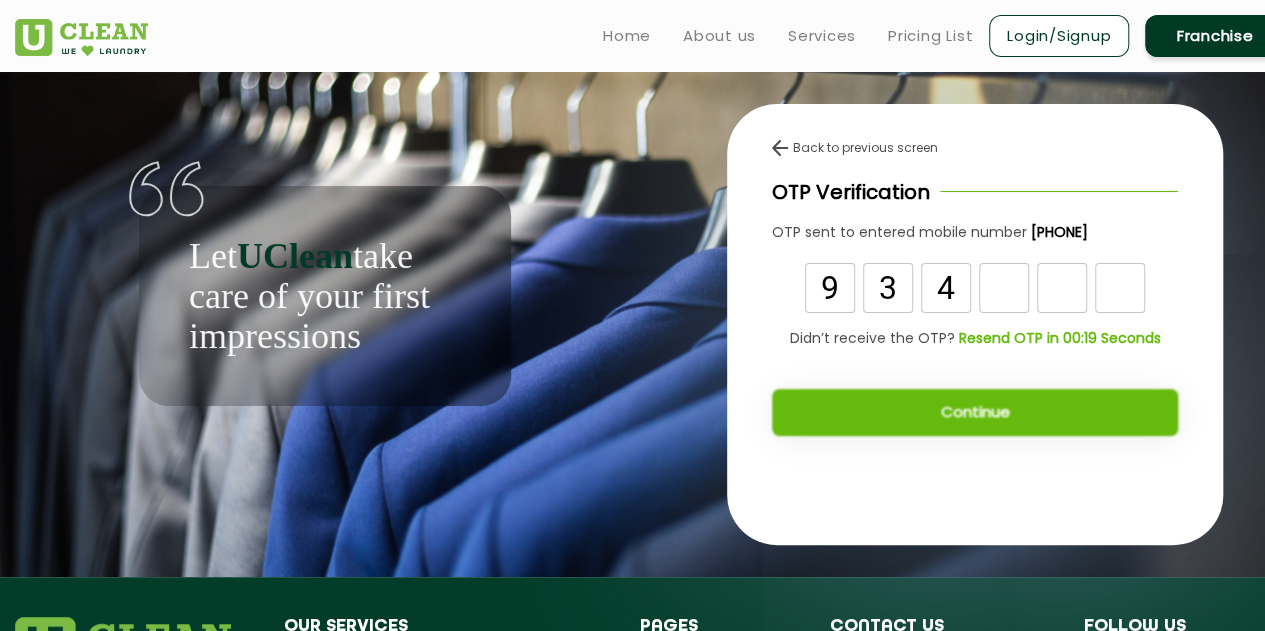 type on "4" 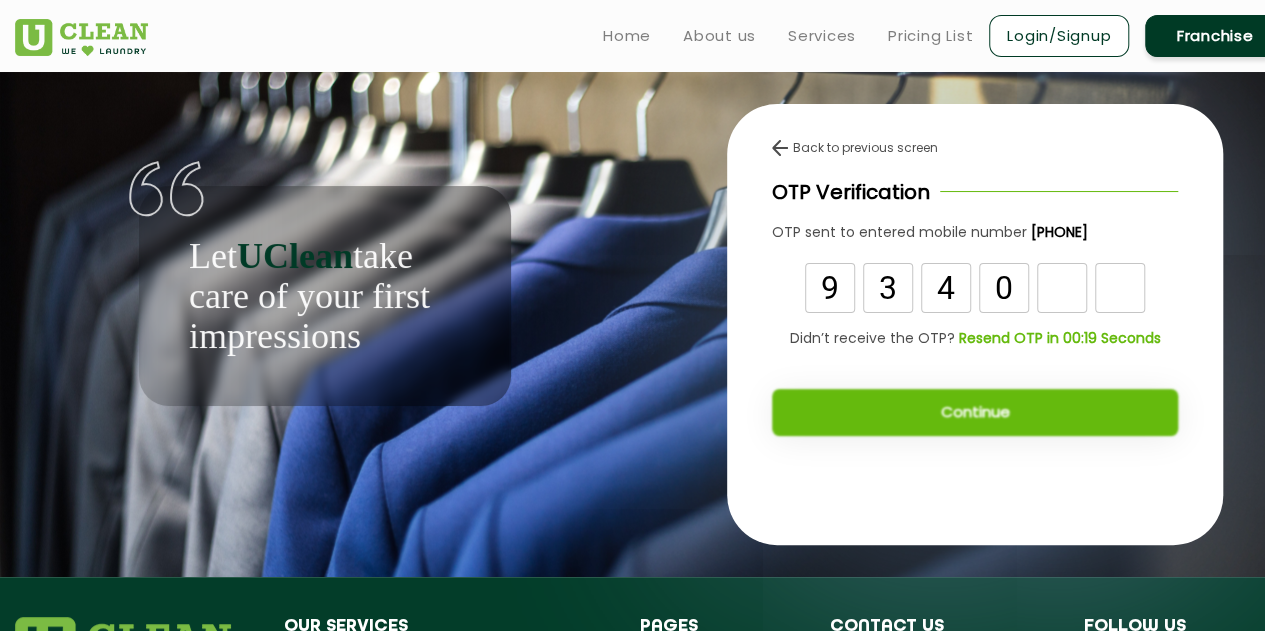type on "0" 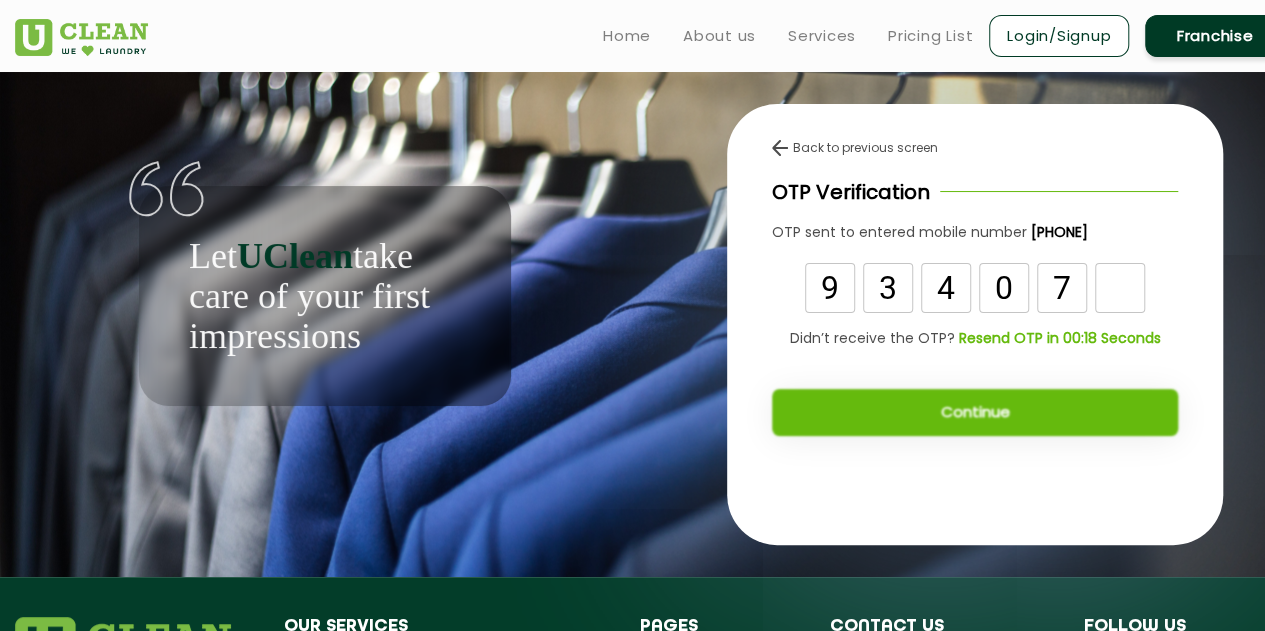 type on "7" 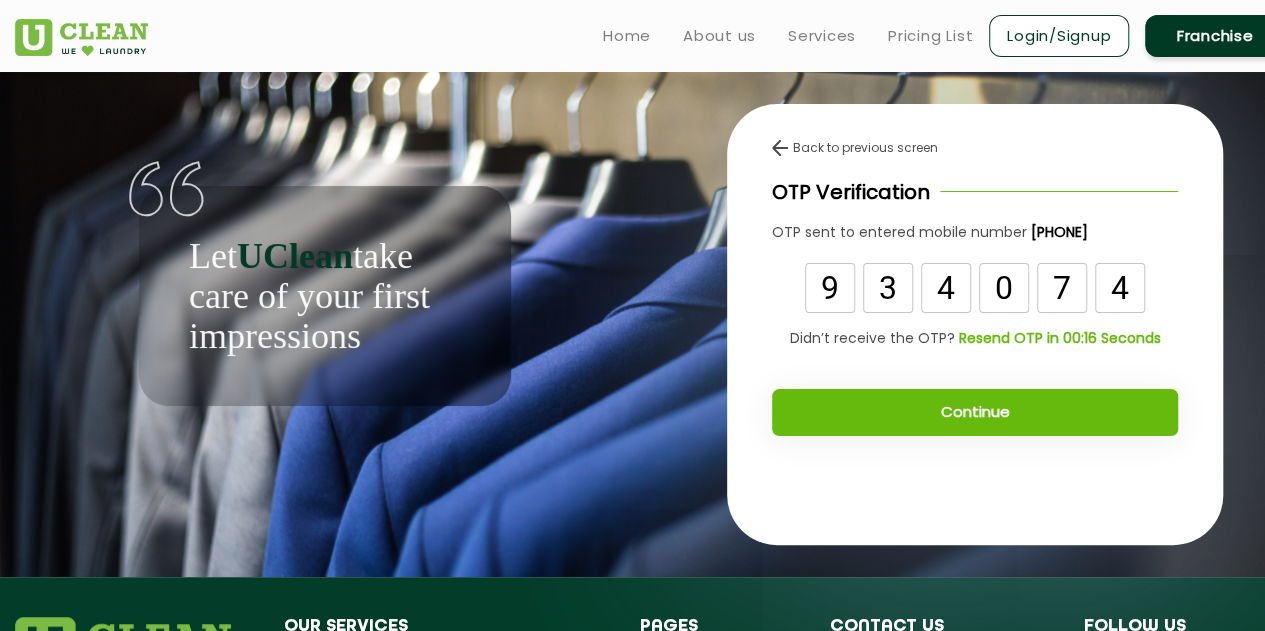 type on "4" 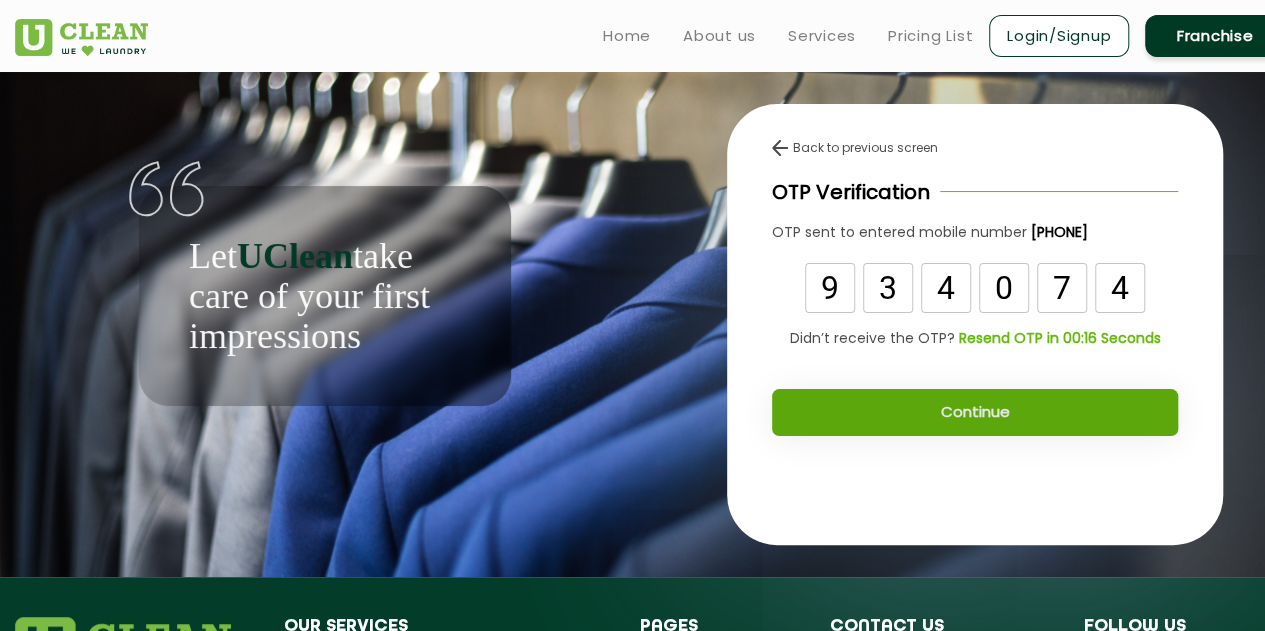 click on "Continue" 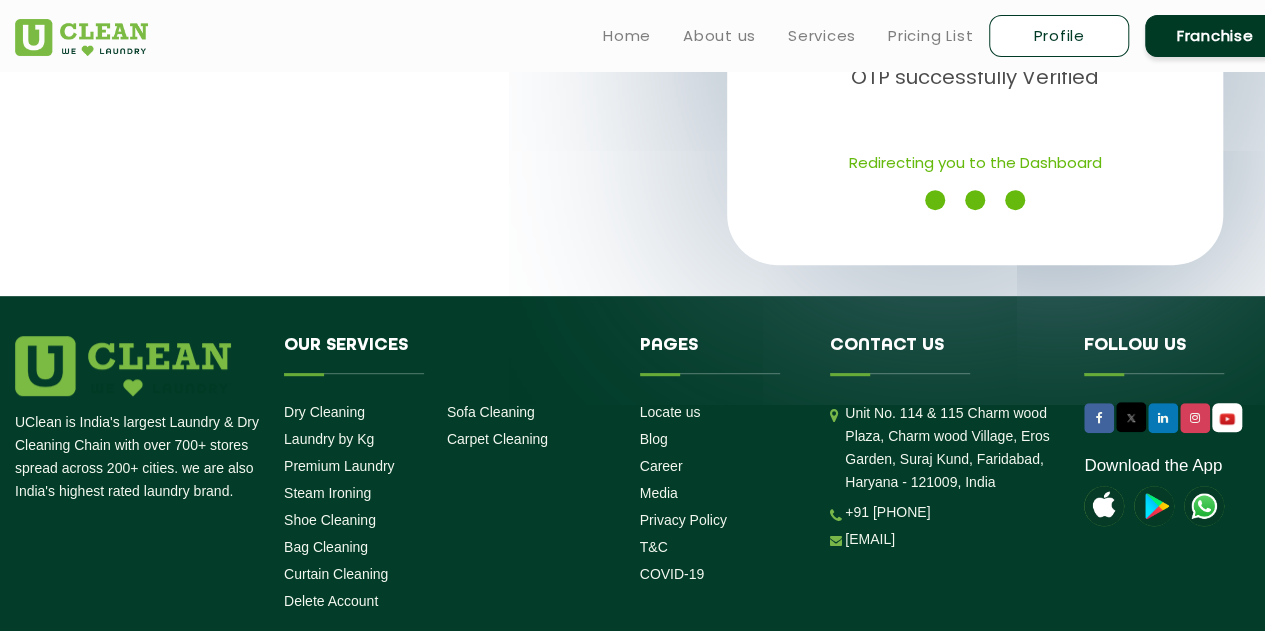 scroll, scrollTop: 0, scrollLeft: 0, axis: both 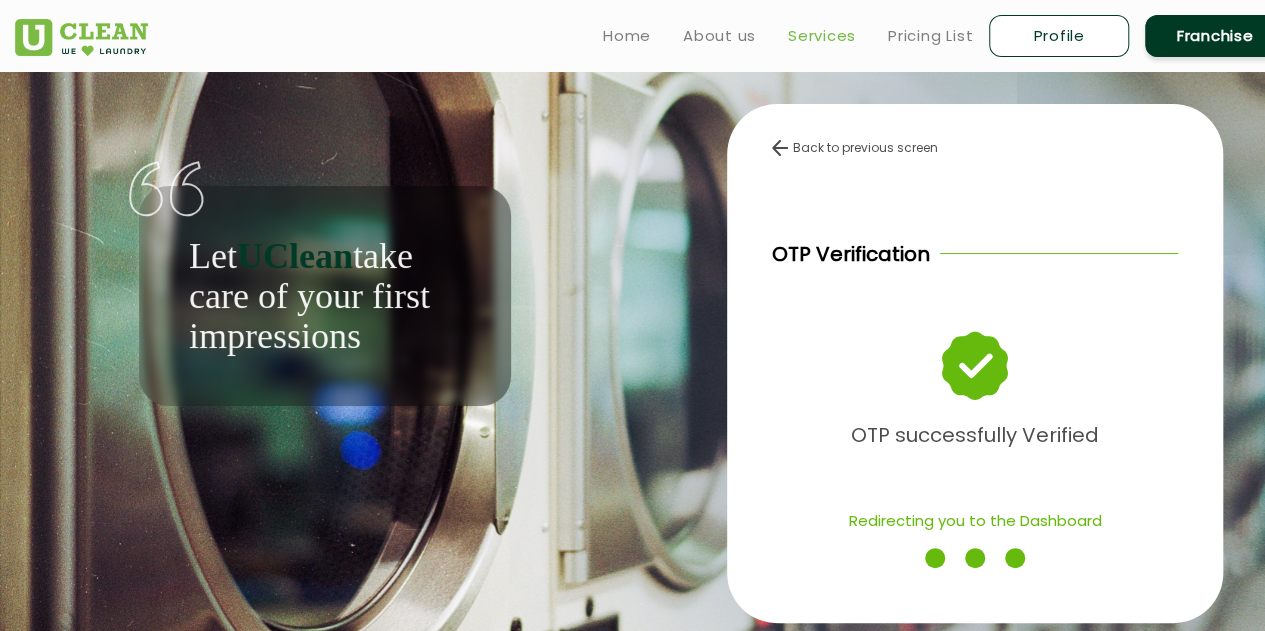click on "Services" at bounding box center [822, 36] 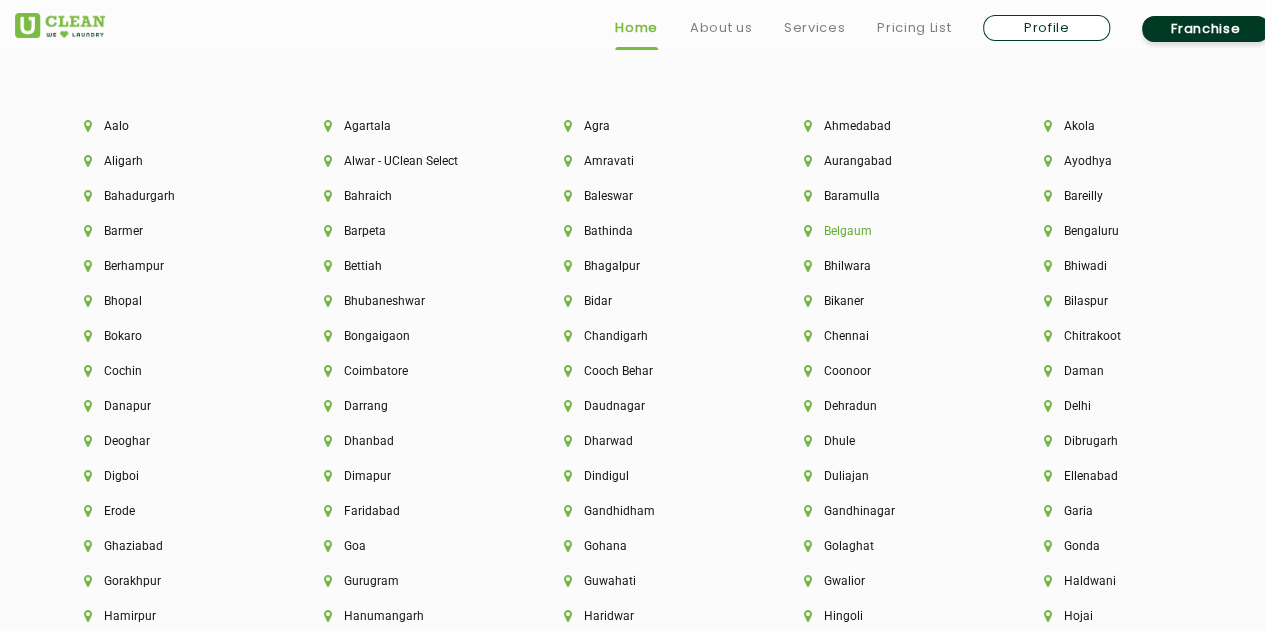 scroll, scrollTop: 4266, scrollLeft: 0, axis: vertical 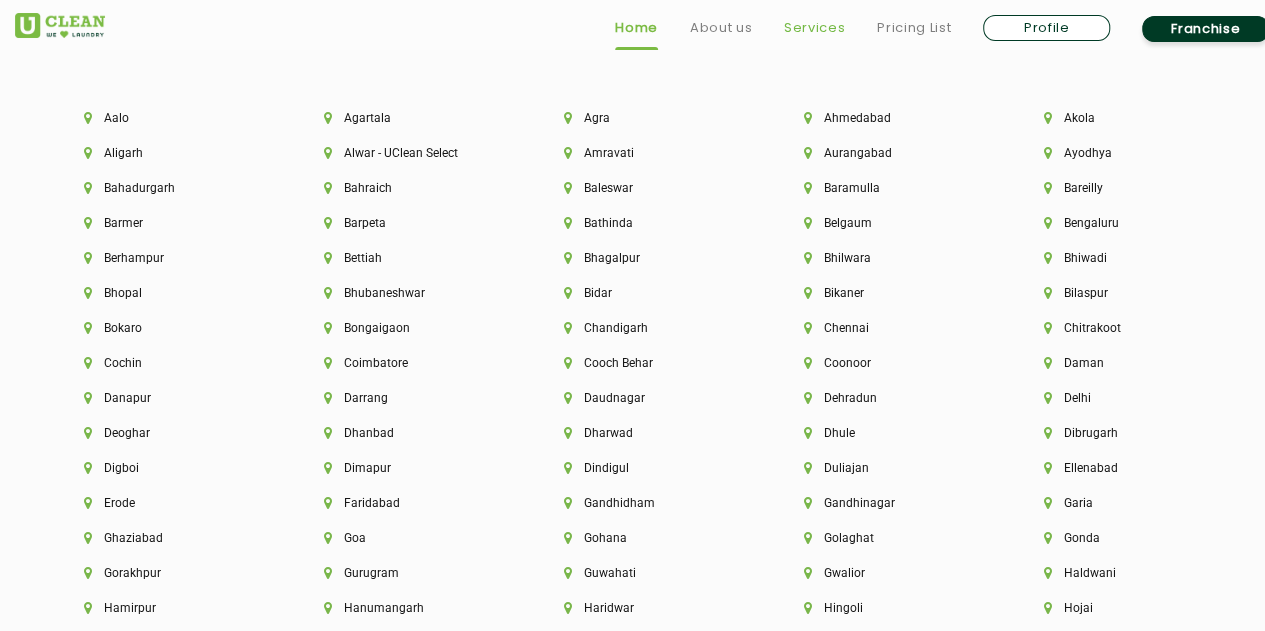 click on "Services" at bounding box center (814, 28) 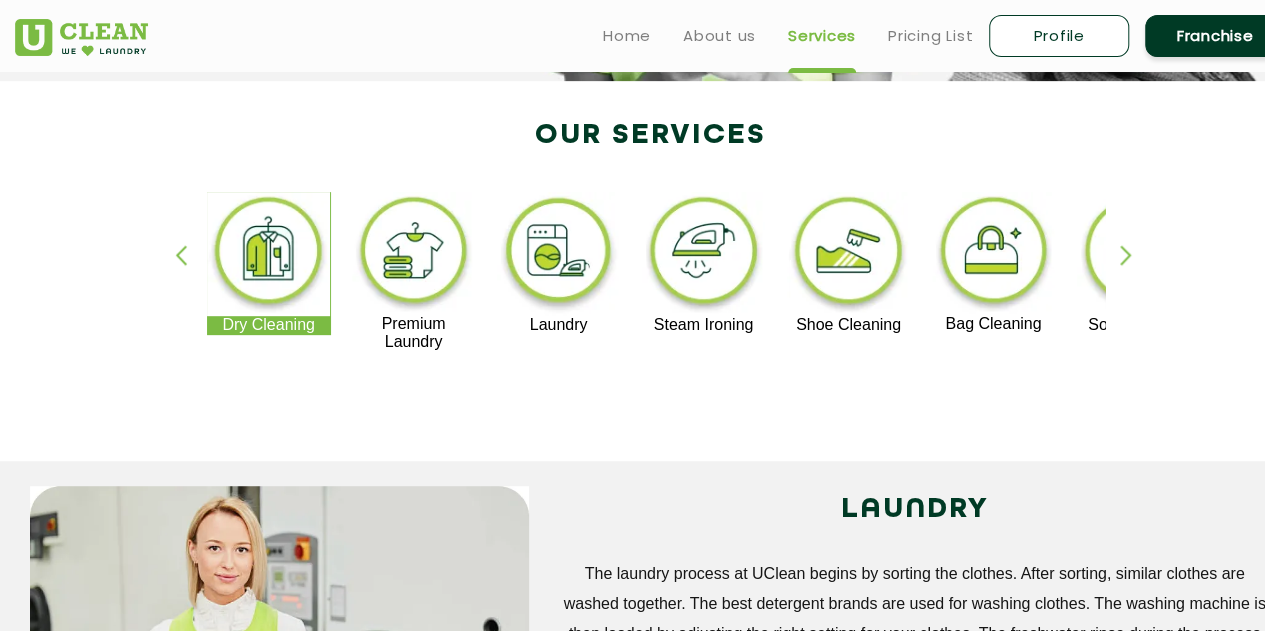 scroll, scrollTop: 382, scrollLeft: 0, axis: vertical 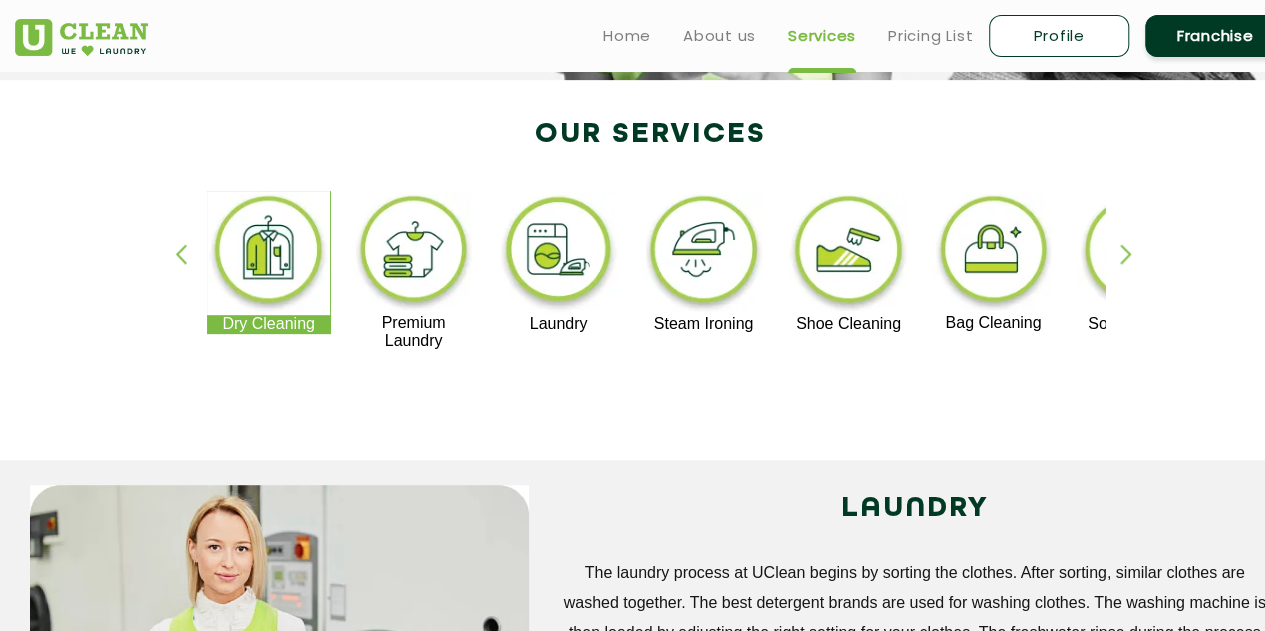 click at bounding box center [558, 253] 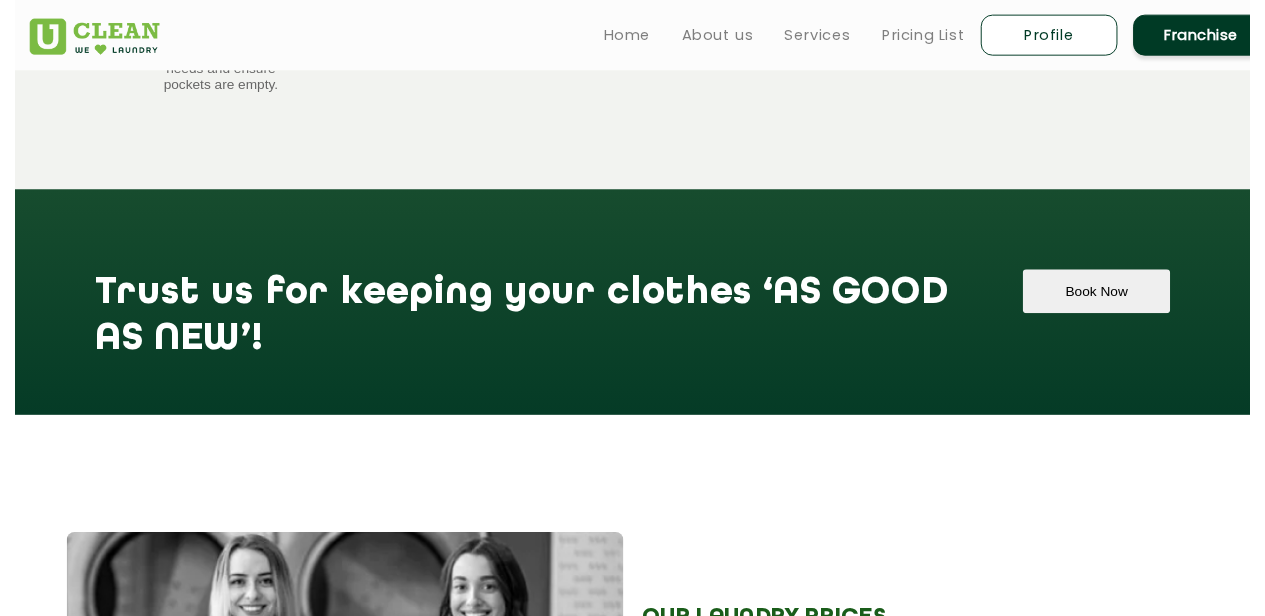 scroll, scrollTop: 2261, scrollLeft: 0, axis: vertical 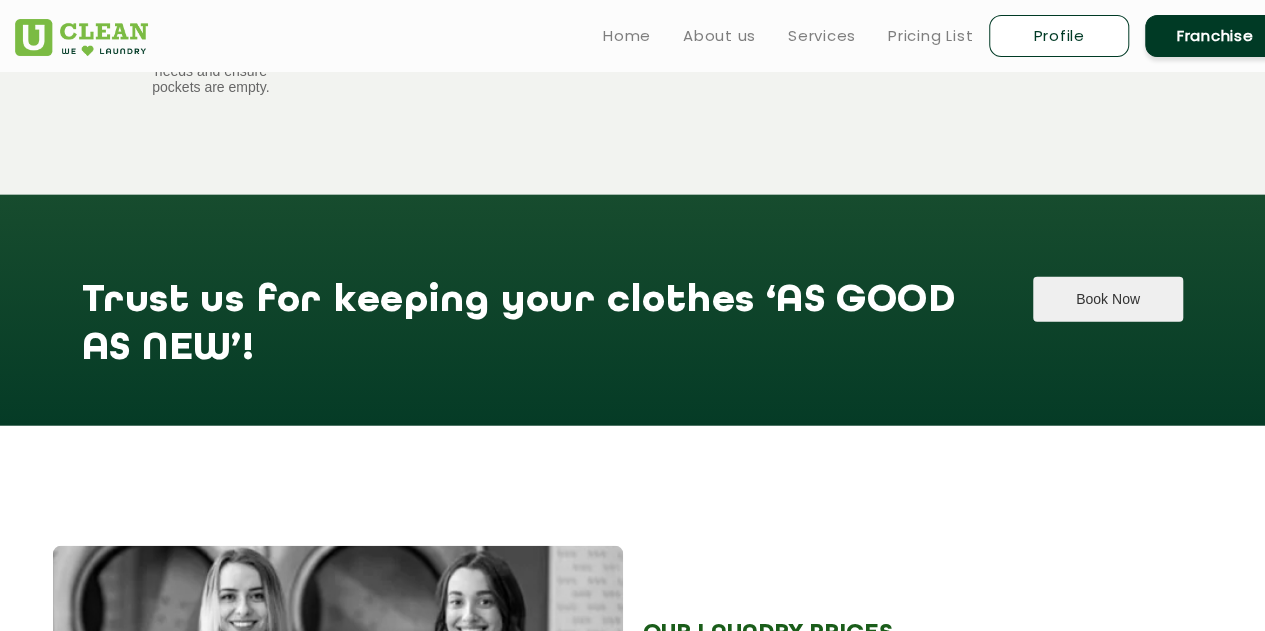 click on "Book Now" 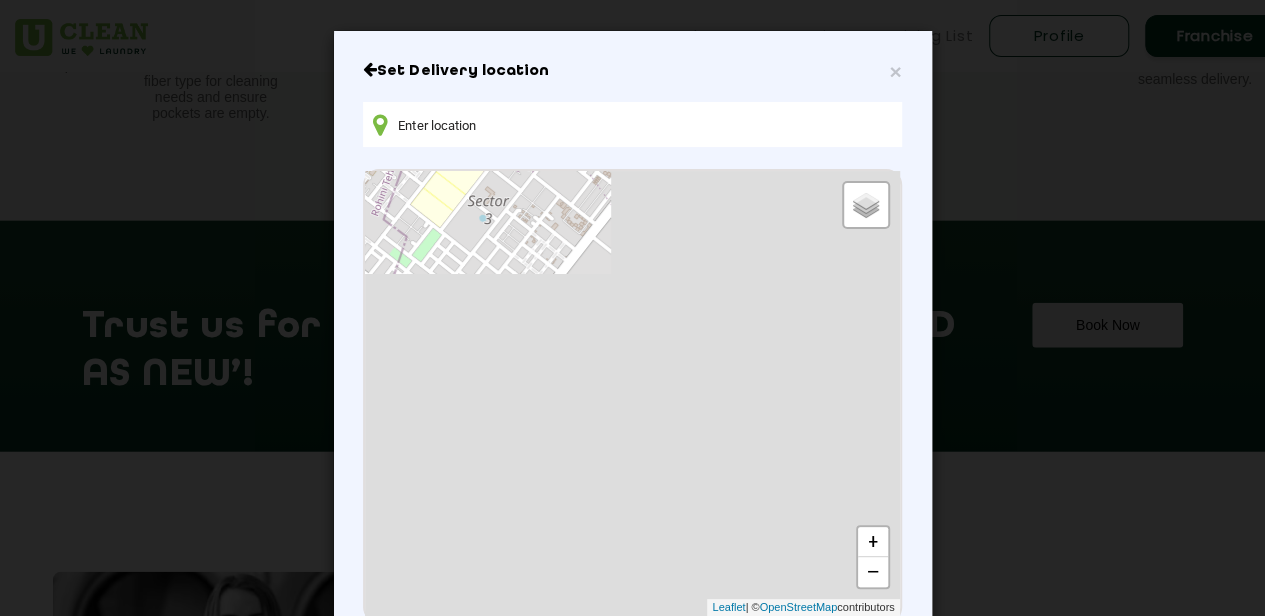 scroll, scrollTop: 2234, scrollLeft: 0, axis: vertical 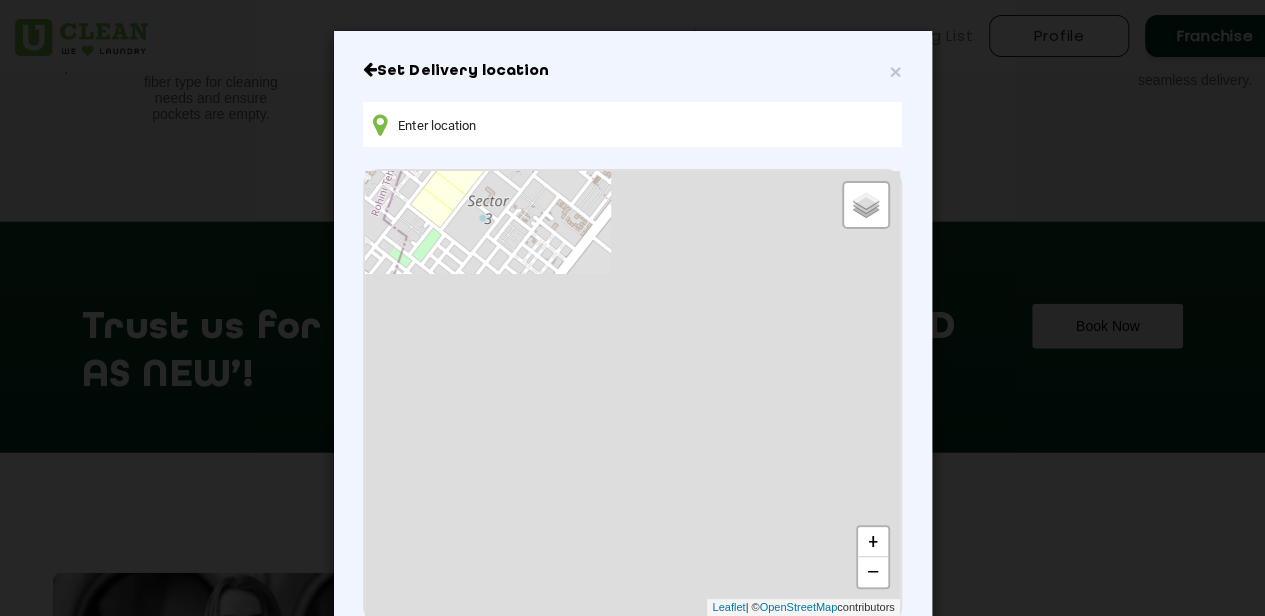click at bounding box center (632, 124) 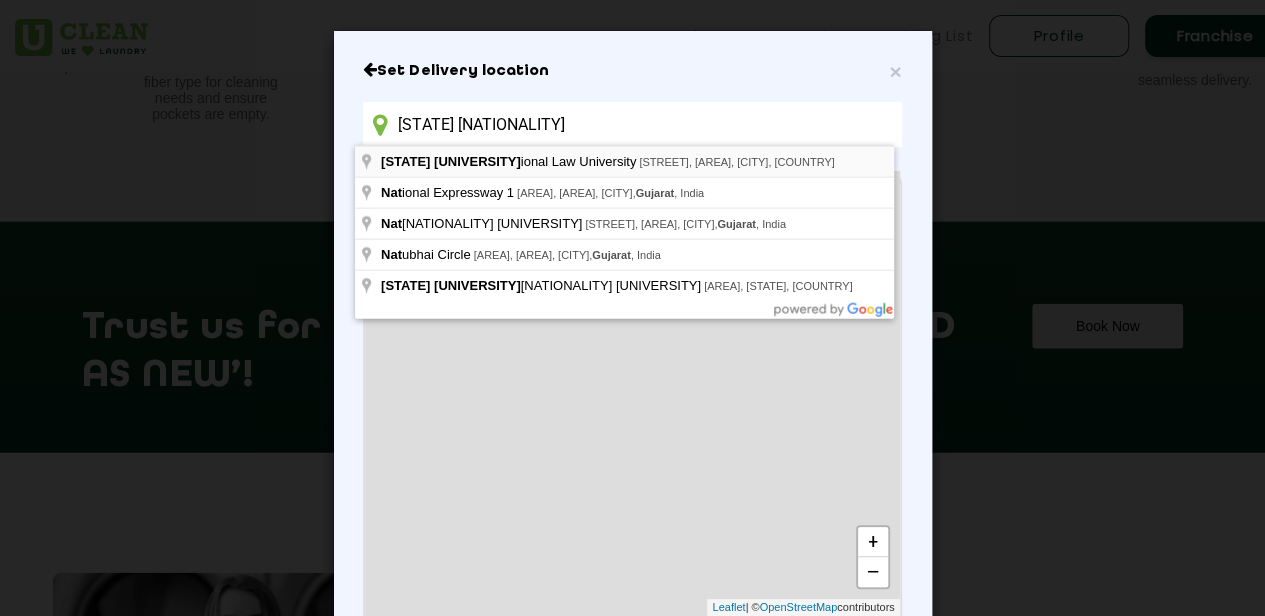 type on "[UNIVERSITY], [STREET], [AREA], [CITY], [COUNTRY]" 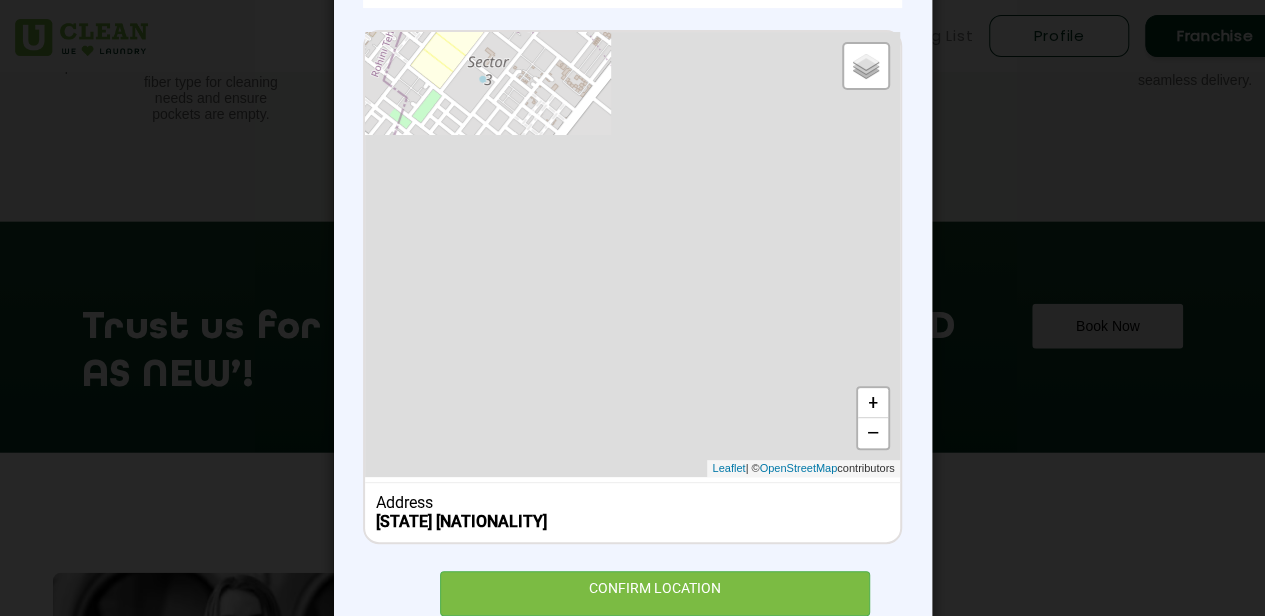 scroll, scrollTop: 198, scrollLeft: 0, axis: vertical 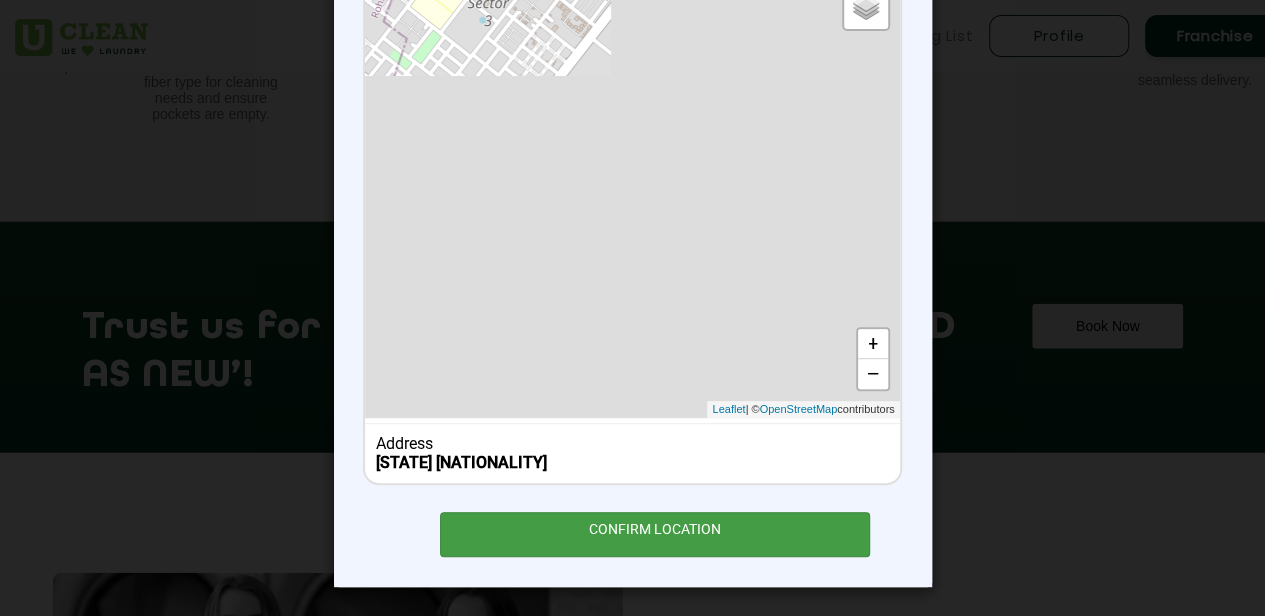click on "CONFIRM LOCATION" at bounding box center (655, 534) 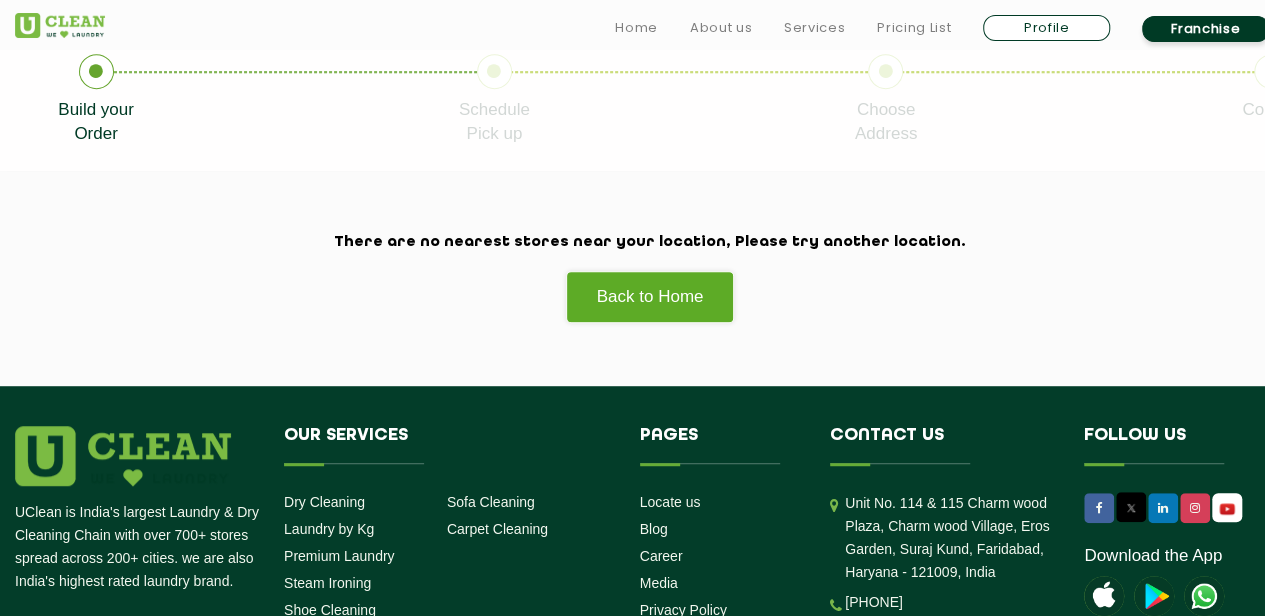 scroll, scrollTop: 438, scrollLeft: 0, axis: vertical 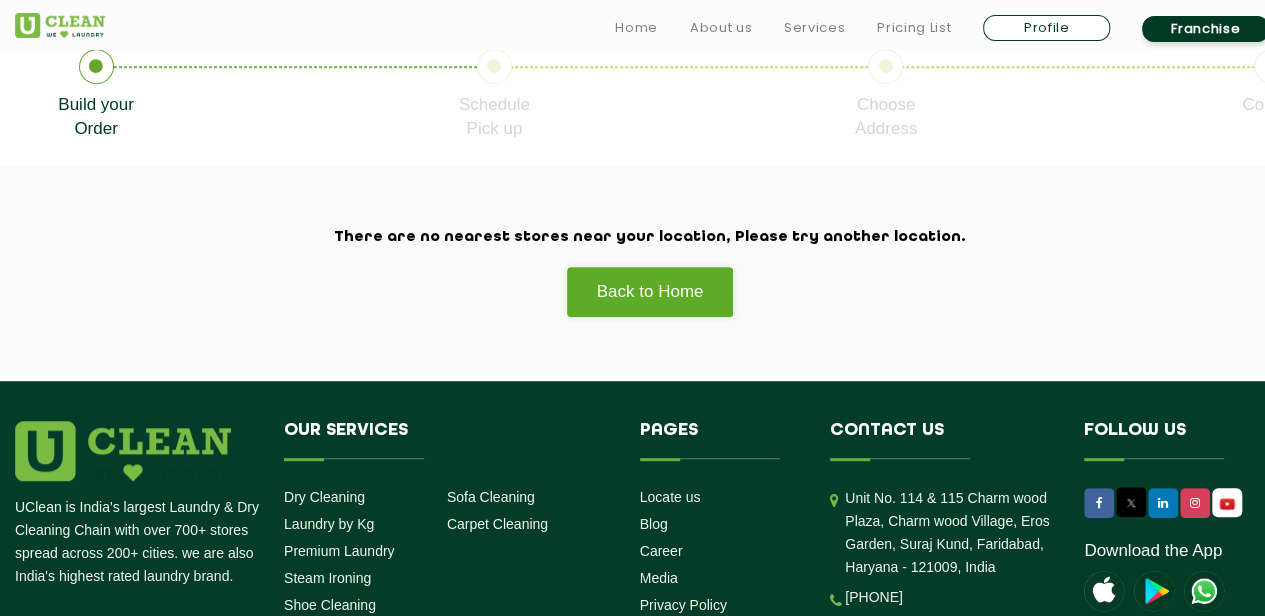 click 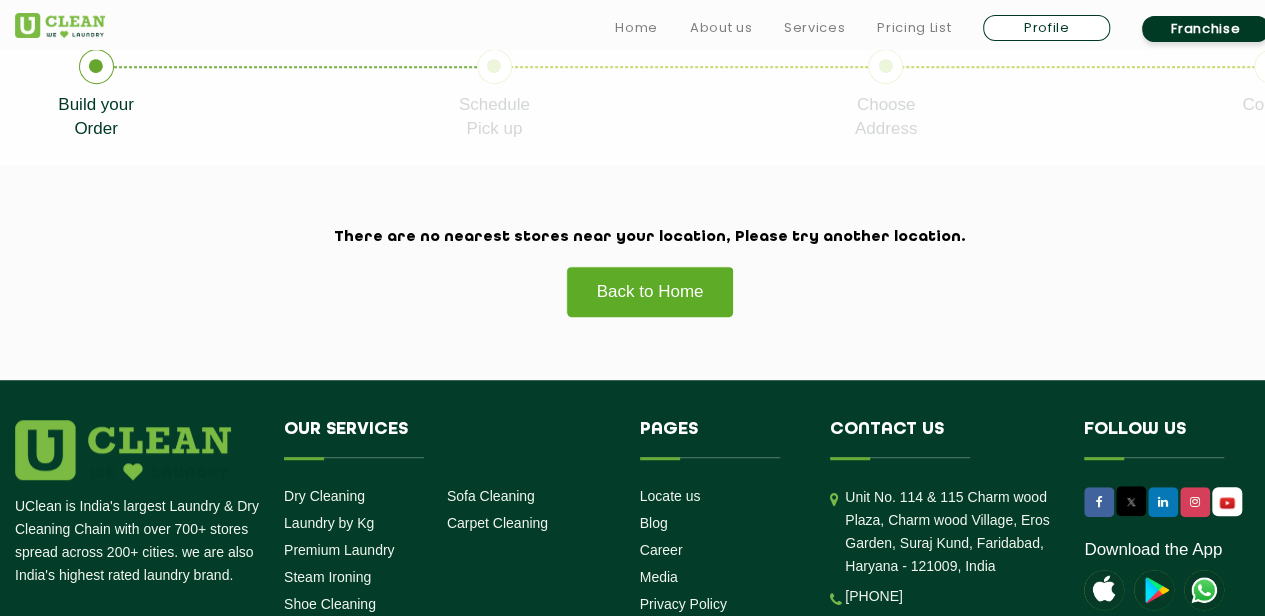 click on "Back to Home" 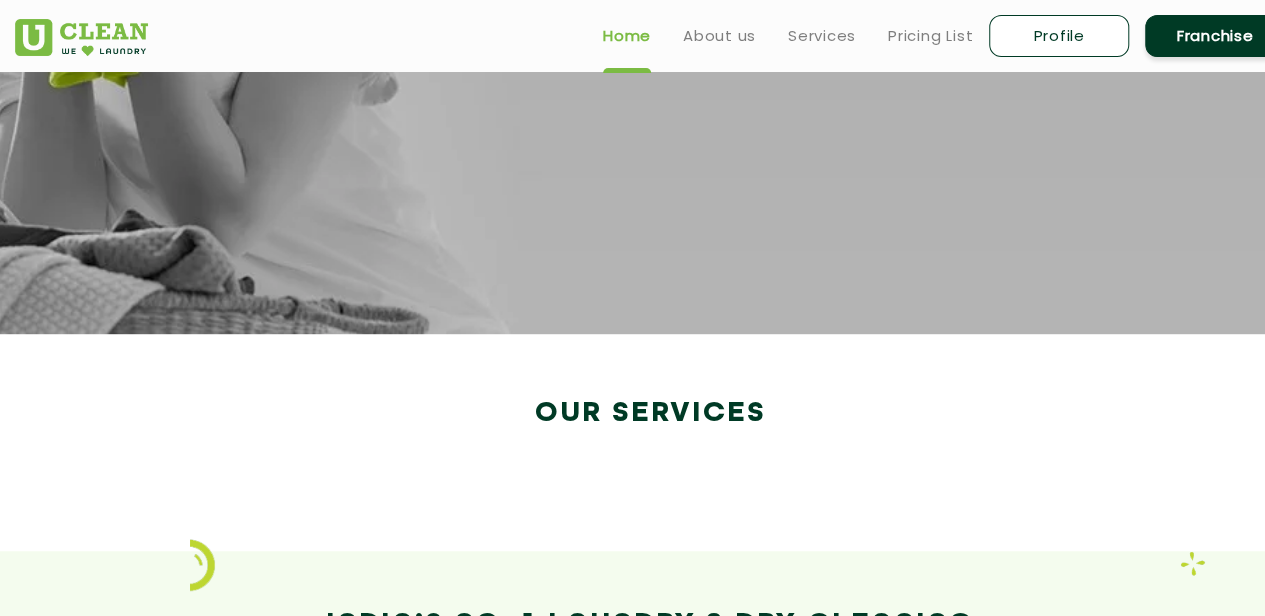 scroll, scrollTop: 0, scrollLeft: 0, axis: both 